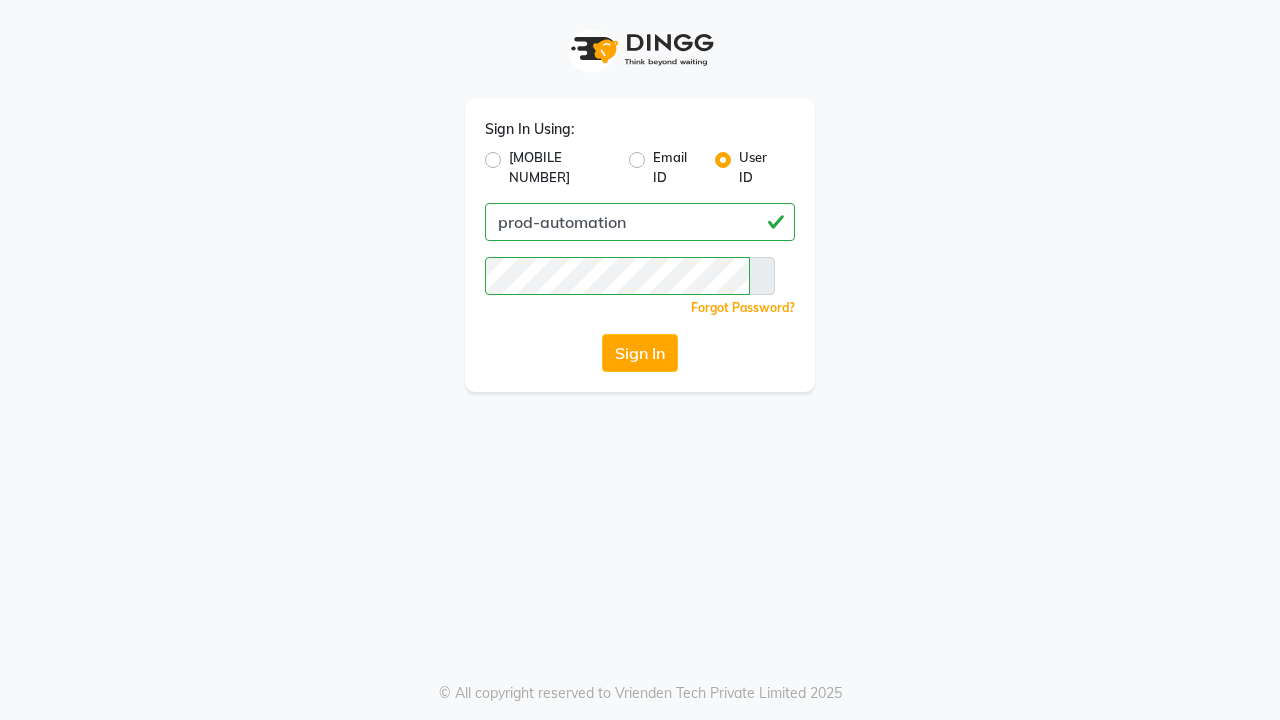 scroll, scrollTop: 0, scrollLeft: 0, axis: both 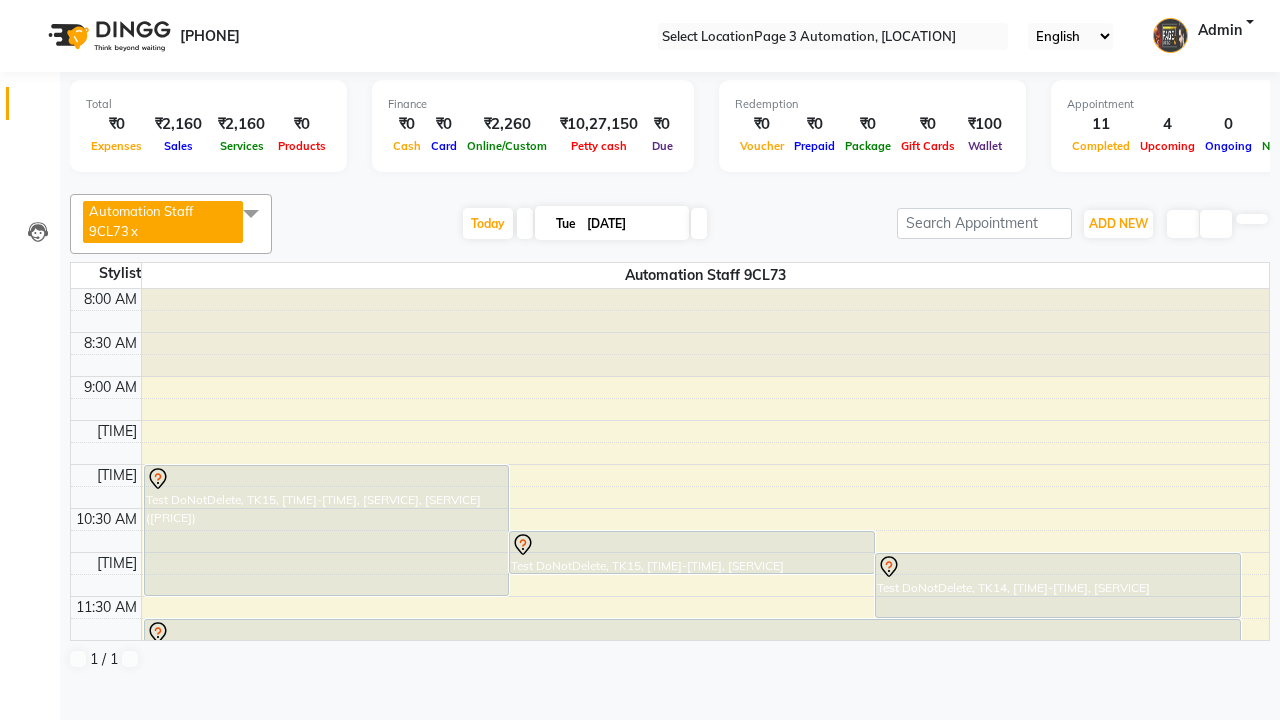 click at bounding box center [31, 8] 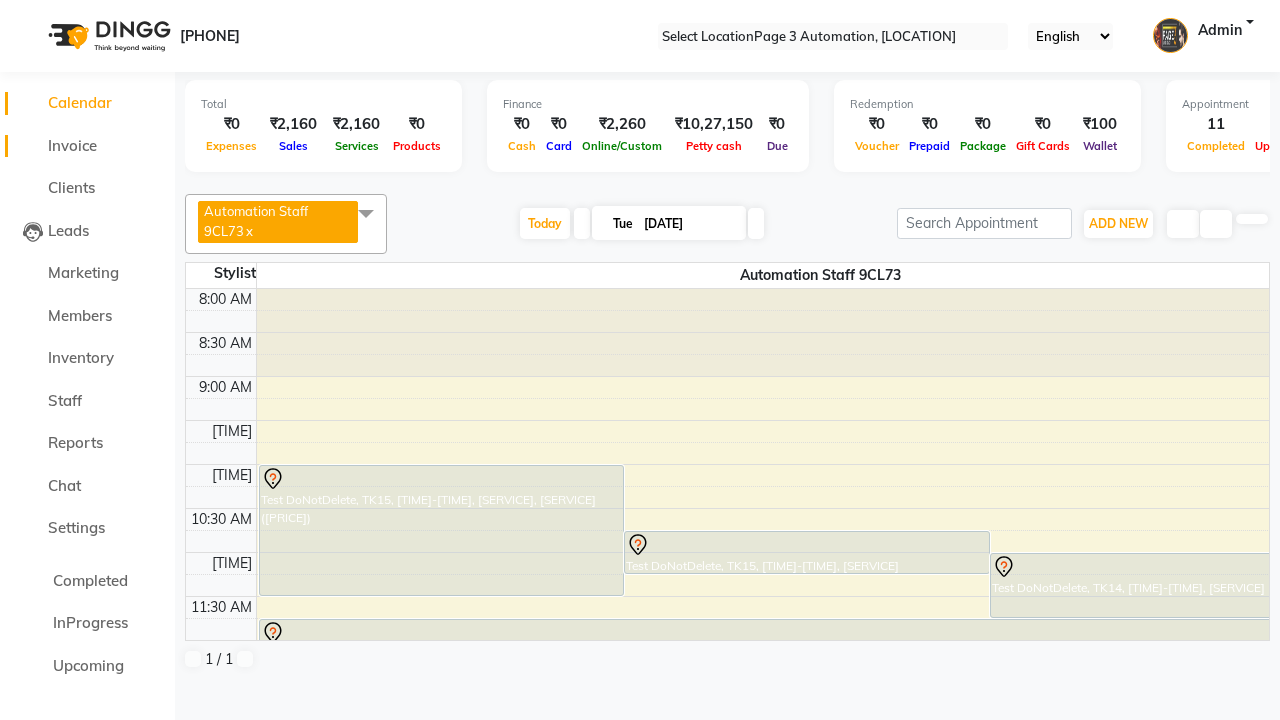 click on "Invoice" at bounding box center (72, 145) 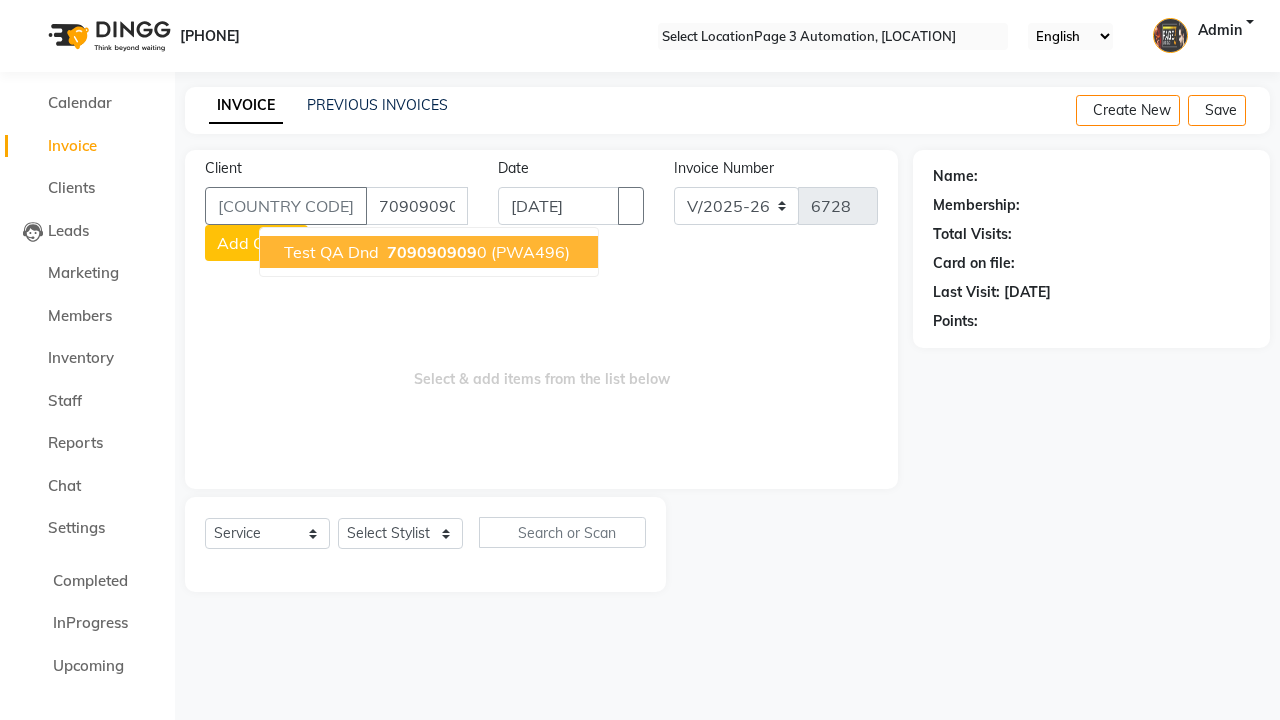 click on "709090909" at bounding box center [432, 252] 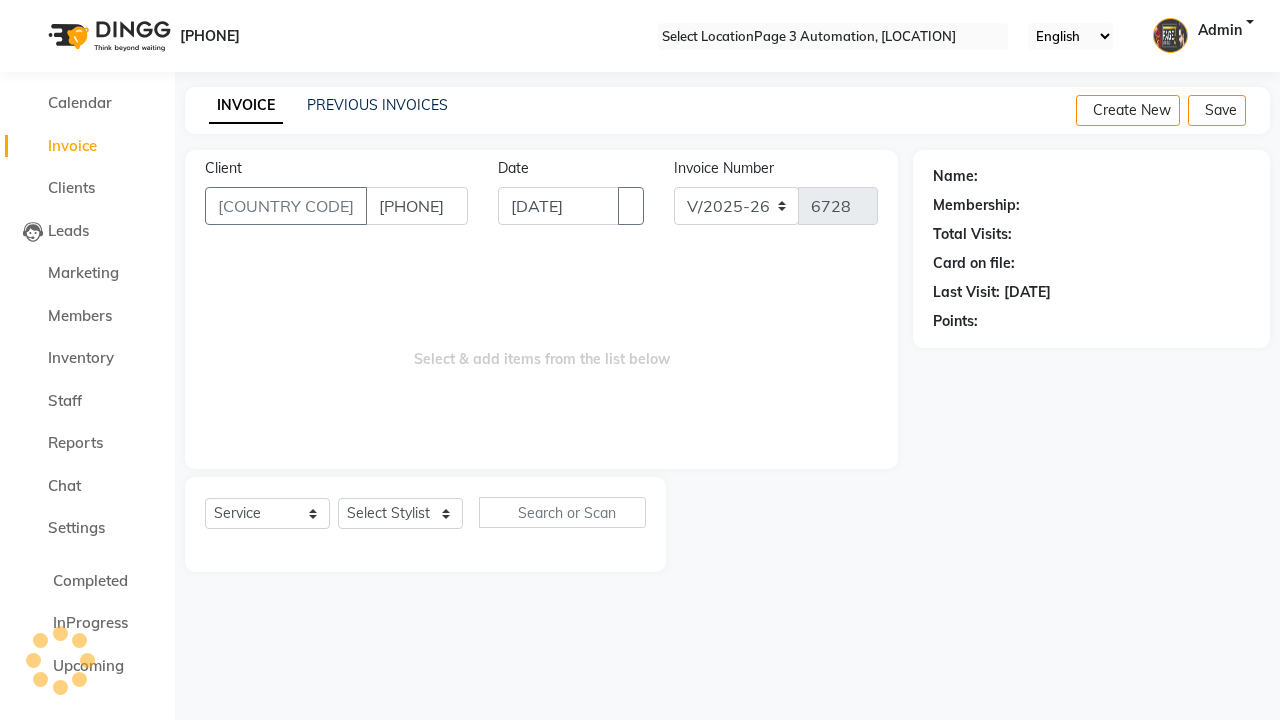 type on "7090909090" 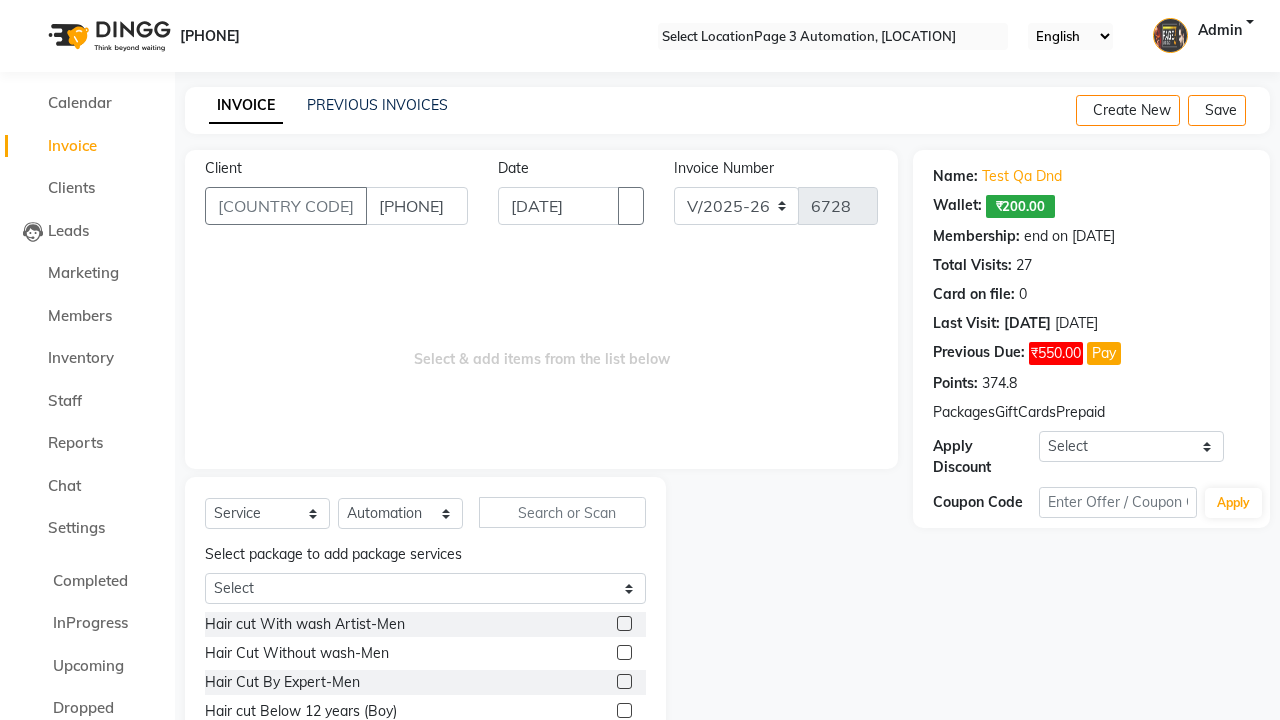click at bounding box center (624, 652) 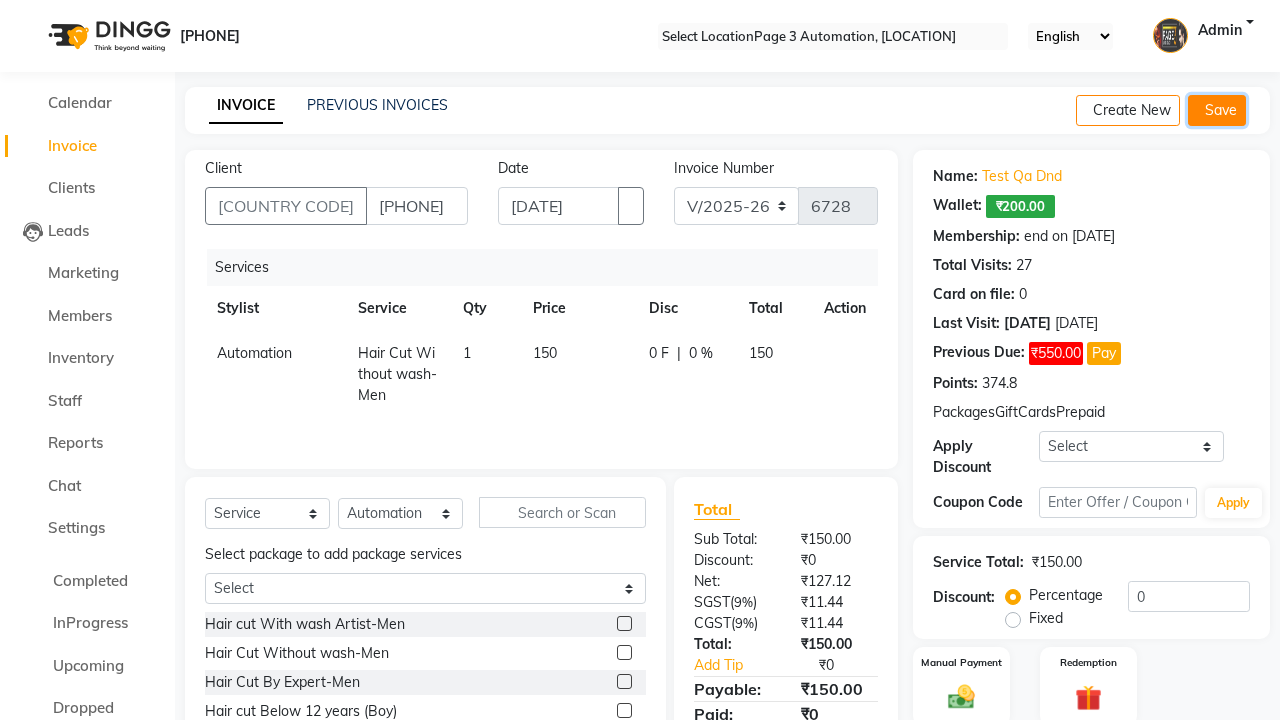 click on "Save" at bounding box center [1217, 110] 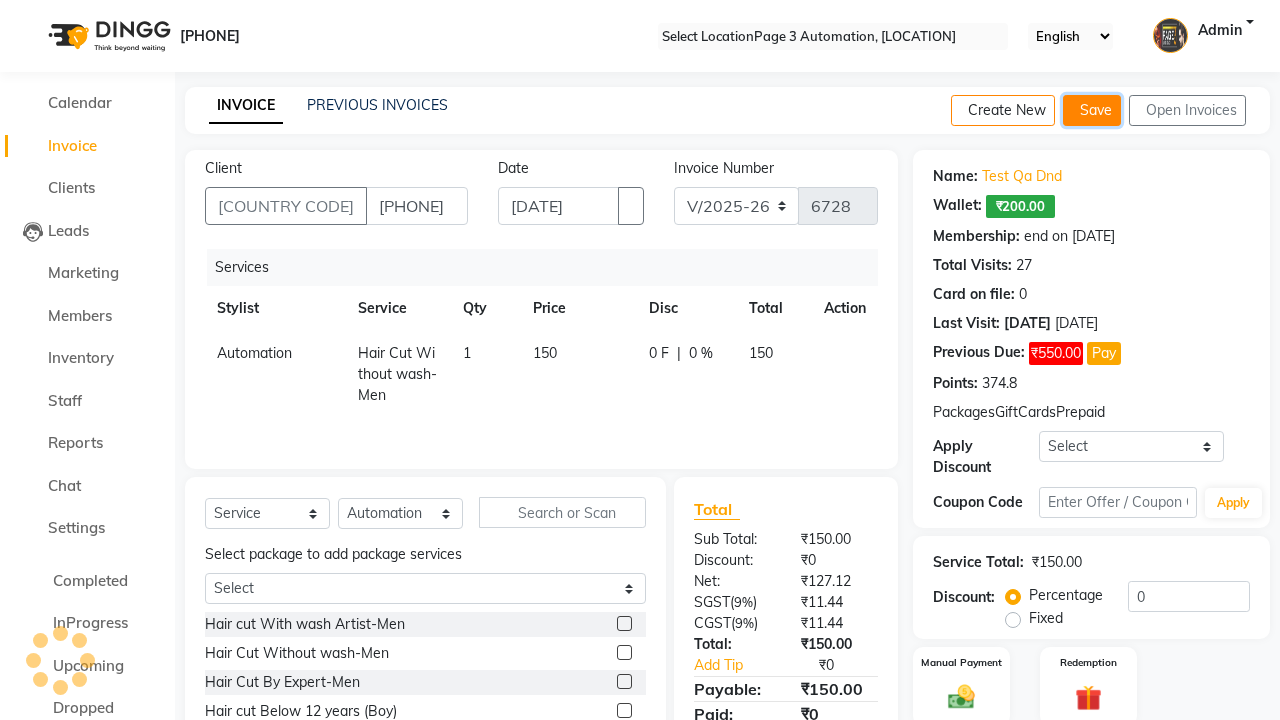 click on "Save" at bounding box center (1092, 110) 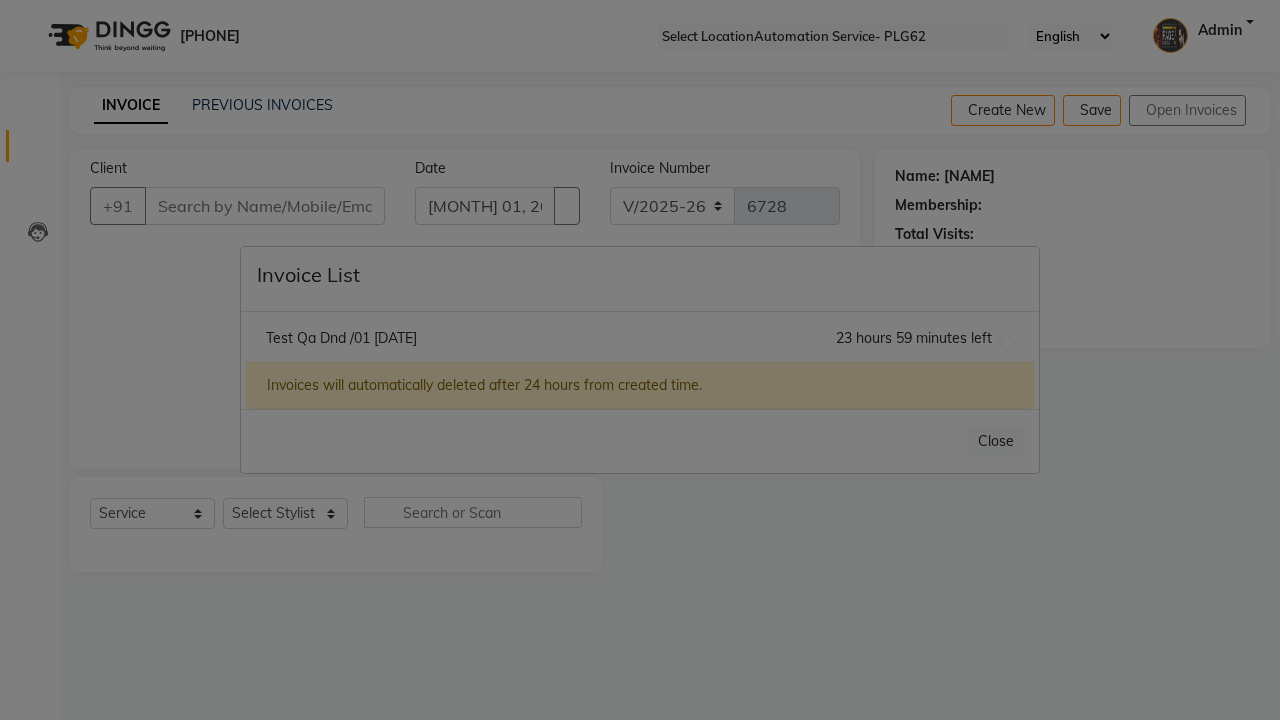scroll, scrollTop: 0, scrollLeft: 0, axis: both 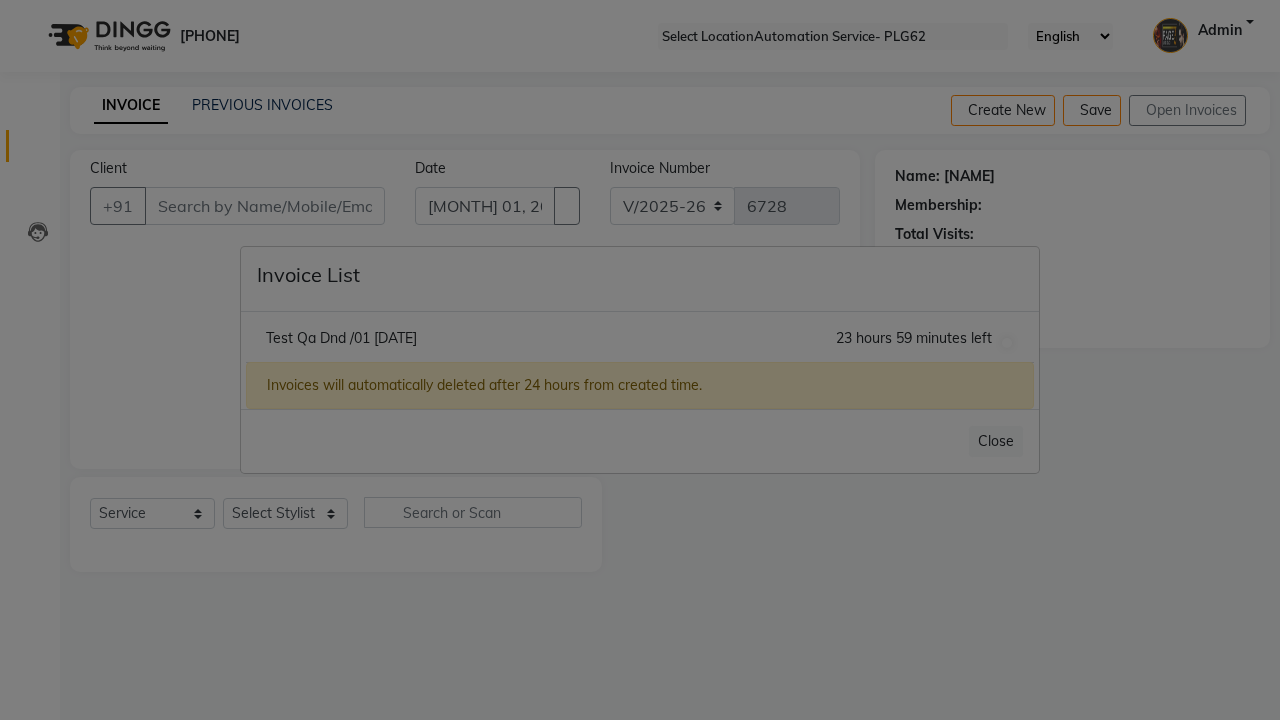 click on "Test Qa Dnd /01 [DATE]" at bounding box center [341, 338] 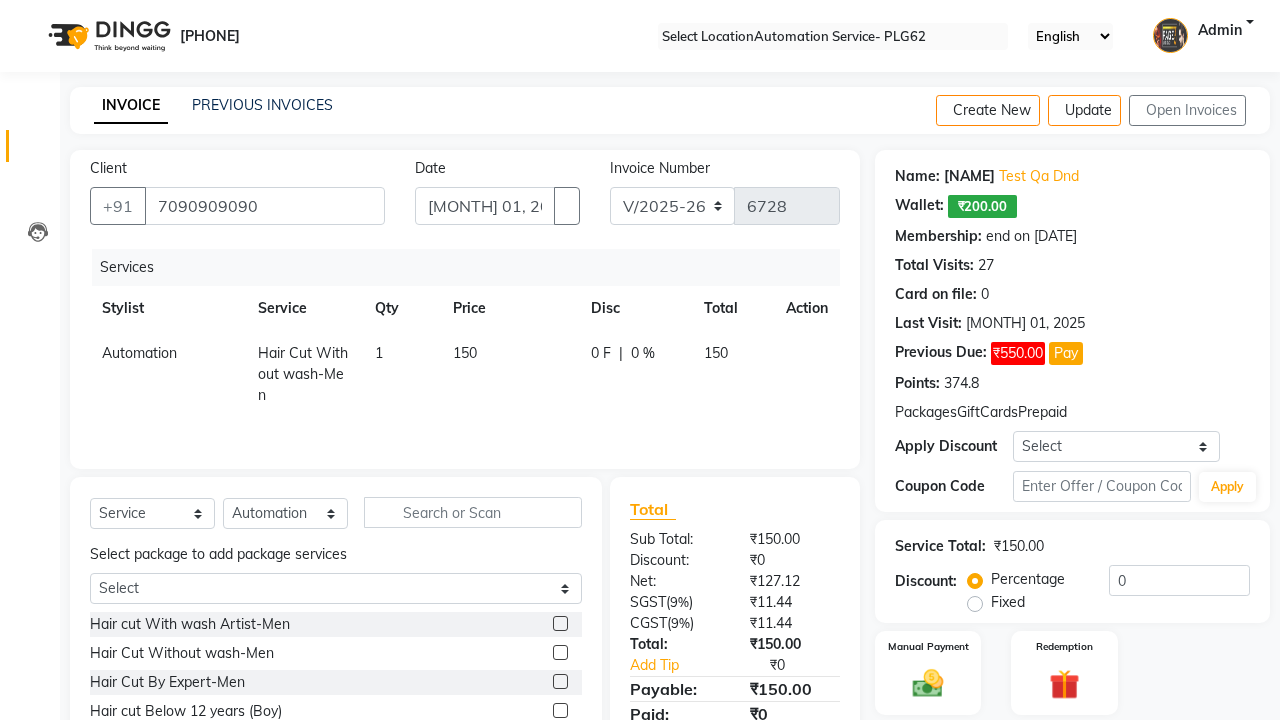 click at bounding box center [560, 652] 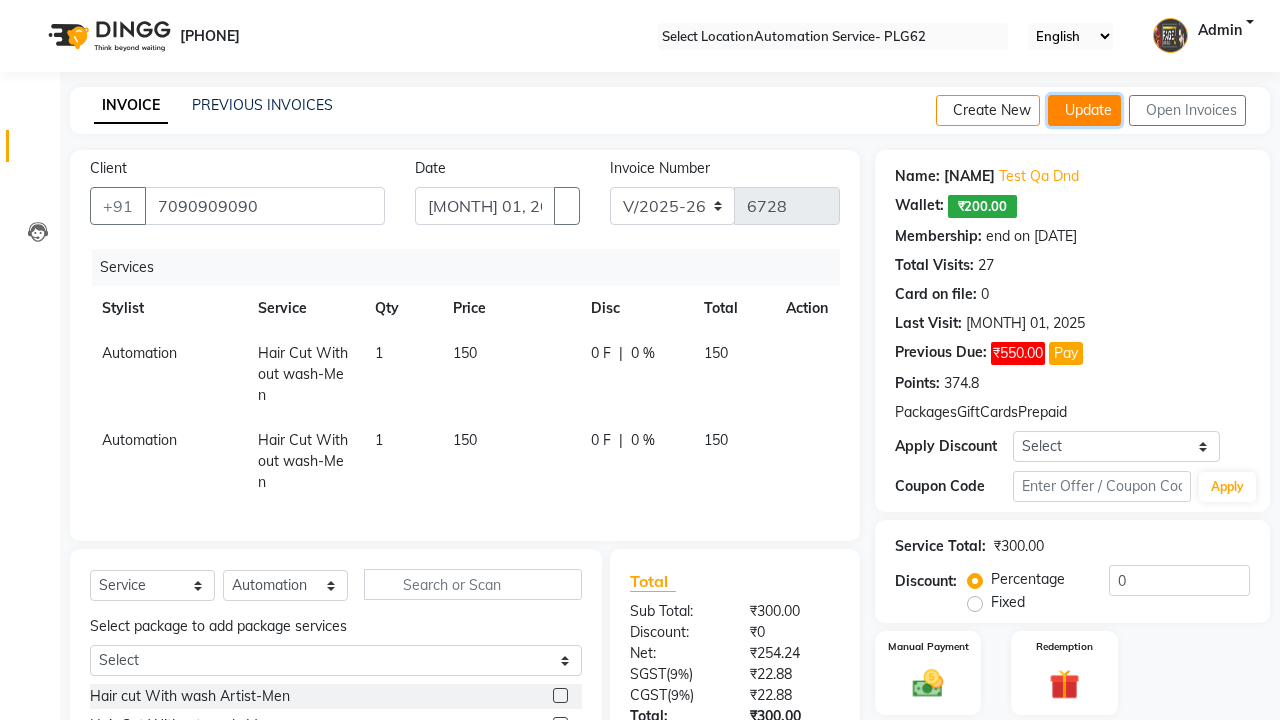 click on "Update" at bounding box center (1084, 110) 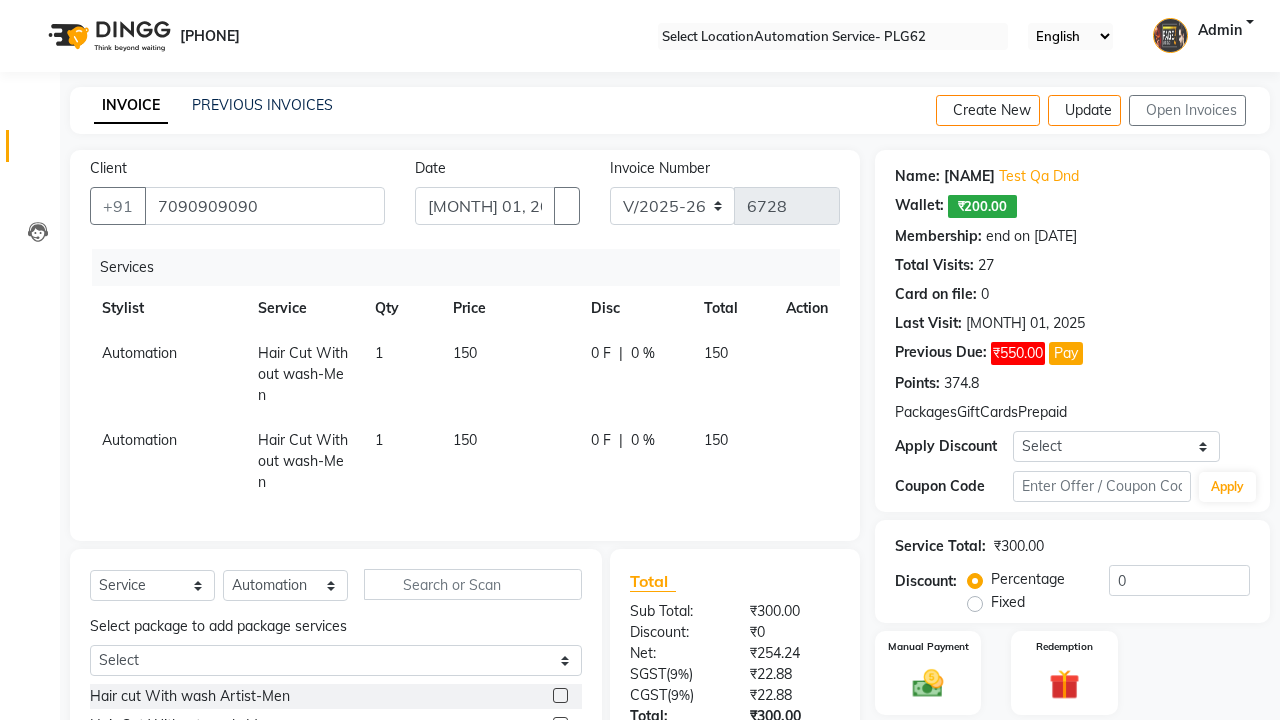 click on "Invoice updated successfully" at bounding box center (640, 952) 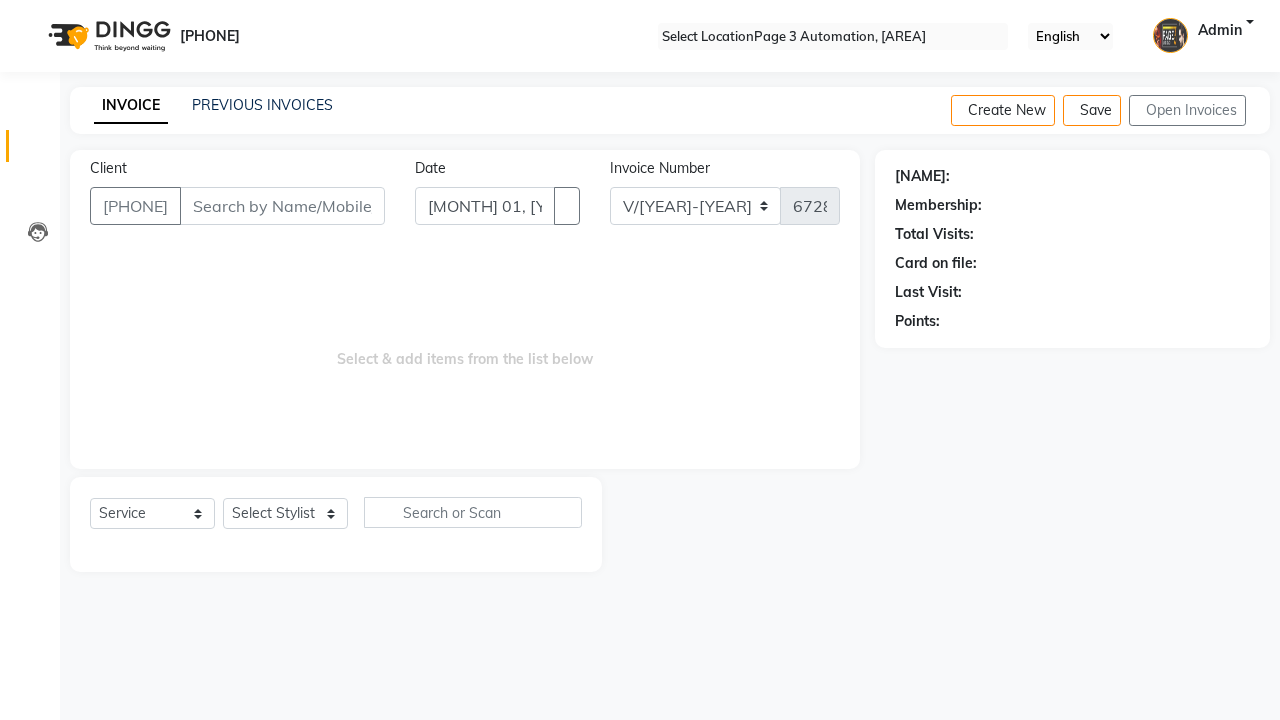 scroll, scrollTop: 0, scrollLeft: 0, axis: both 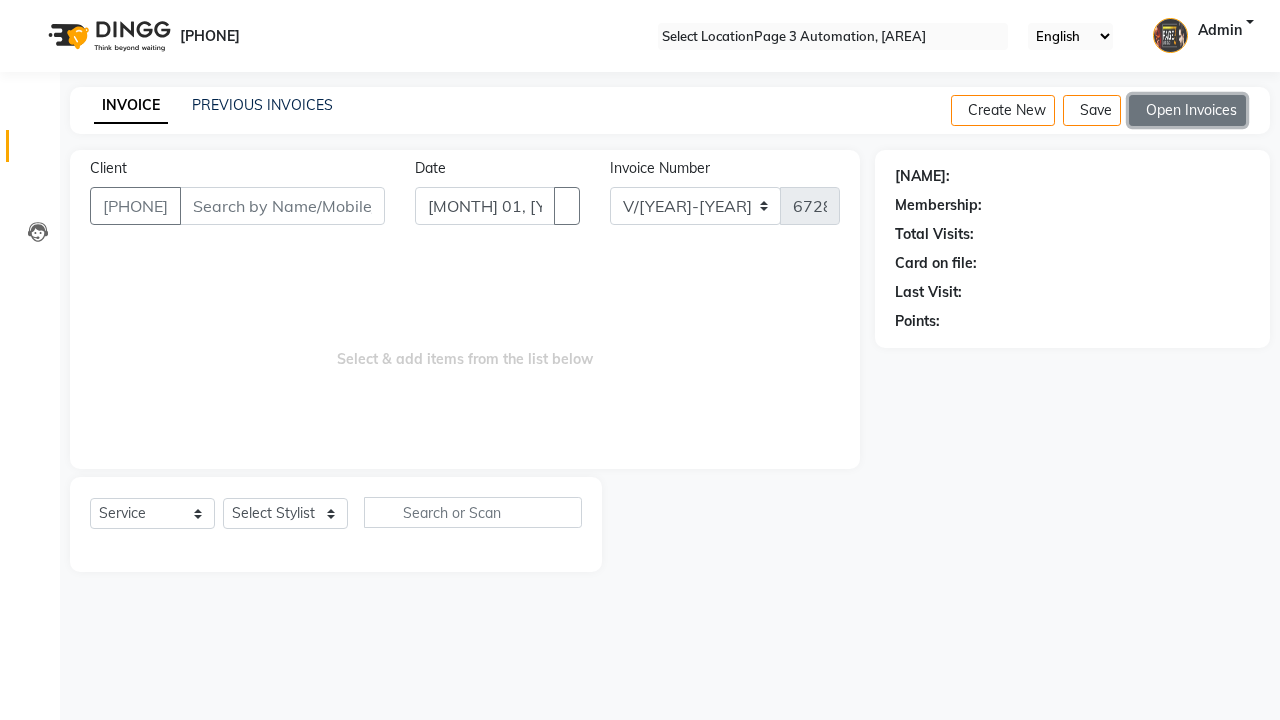 click on "Open Invoices" at bounding box center [1187, 110] 